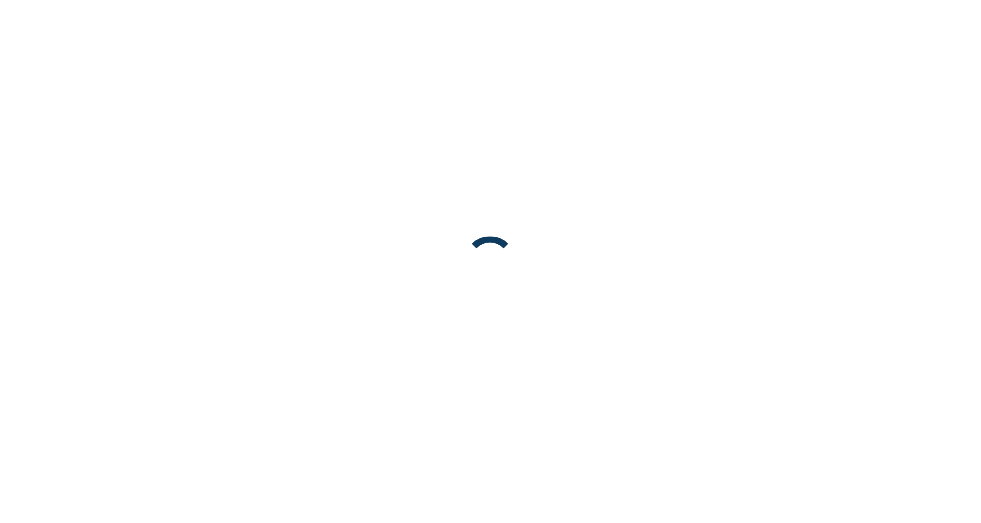 scroll, scrollTop: 0, scrollLeft: 0, axis: both 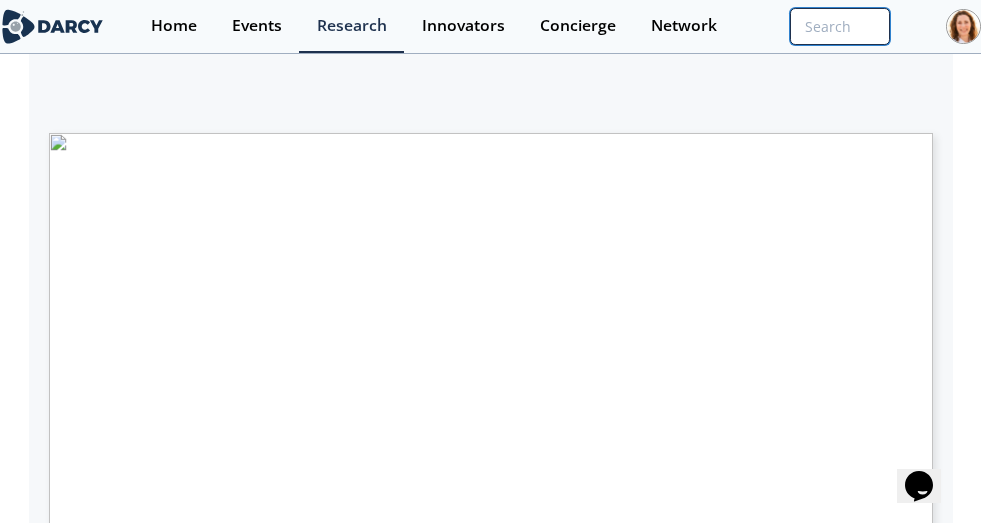 click at bounding box center [840, 26] 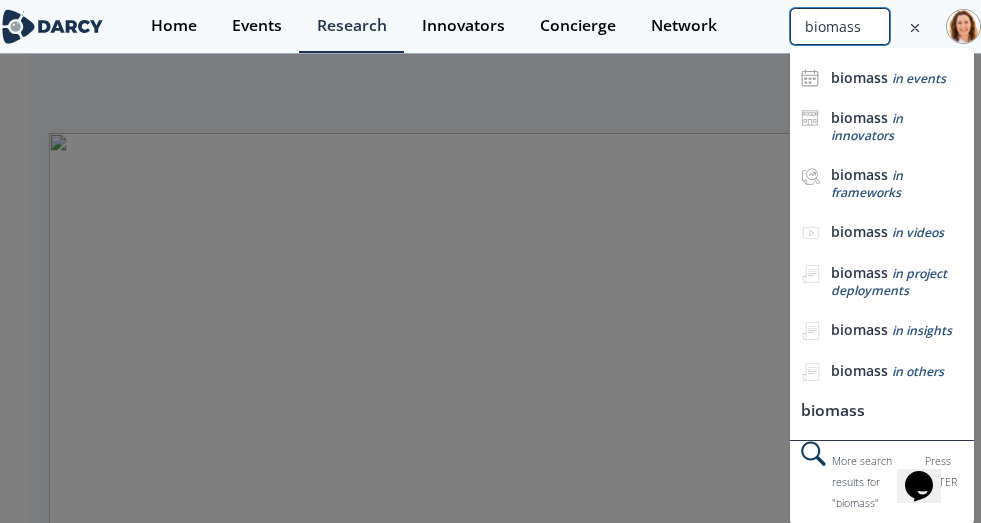 type on "biomass" 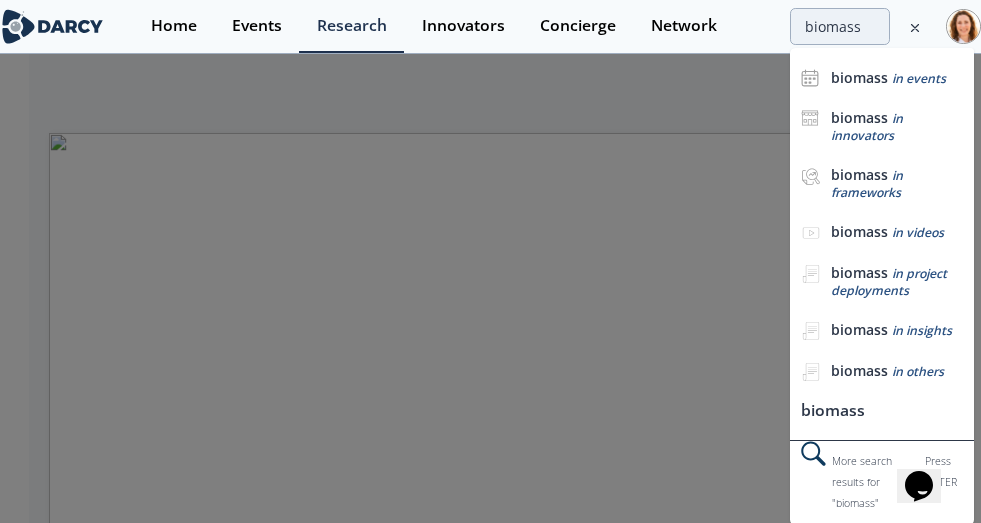 scroll, scrollTop: 0, scrollLeft: 0, axis: both 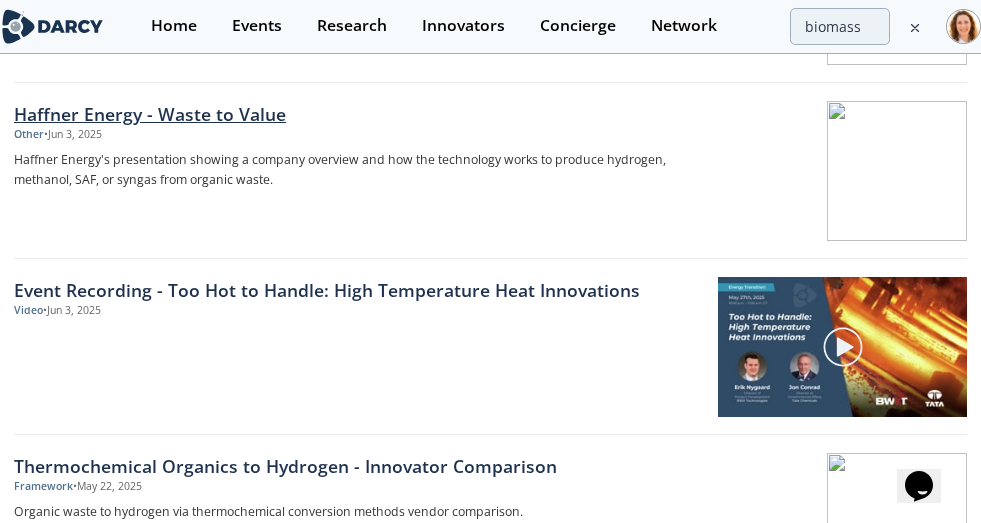 click on "Haffner Energy - Waste to Value" at bounding box center (357, 114) 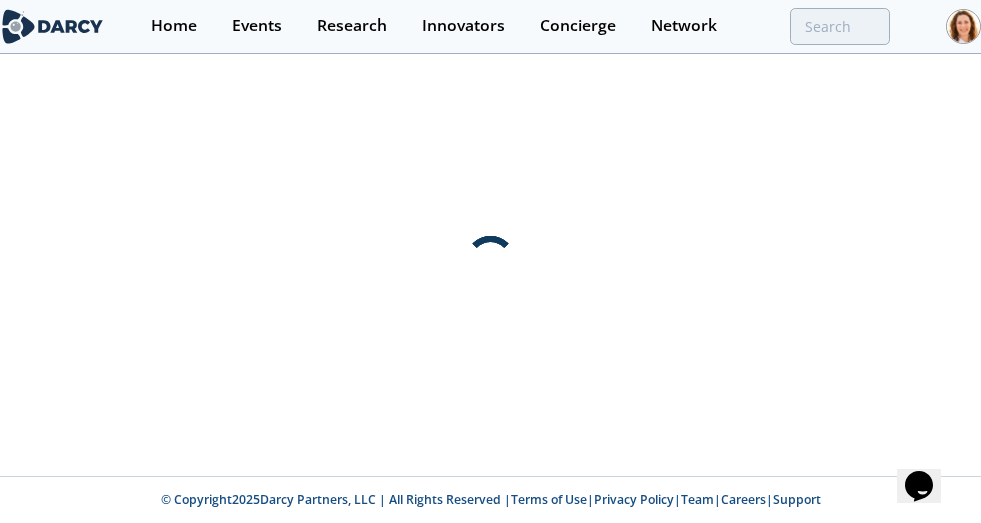 scroll, scrollTop: 0, scrollLeft: 0, axis: both 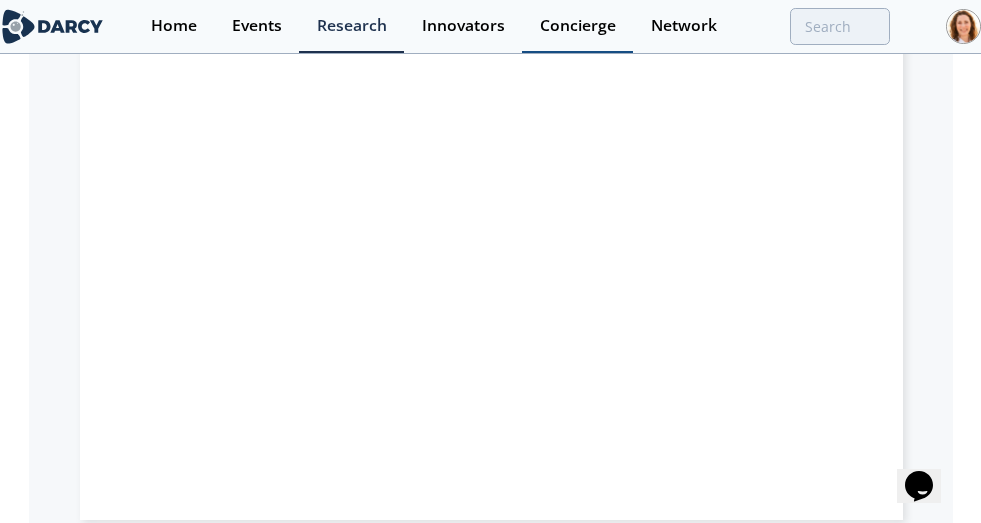 type on "biomass" 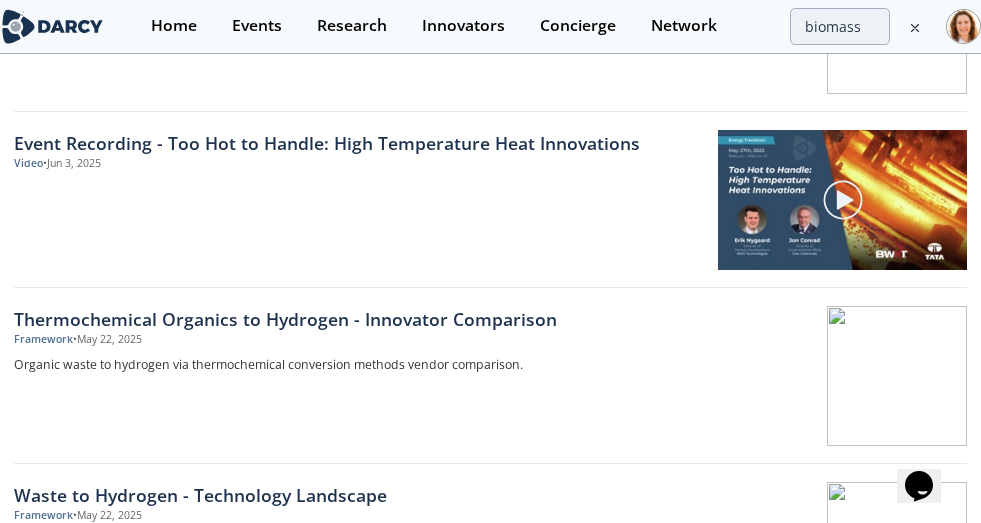 scroll, scrollTop: 2700, scrollLeft: 0, axis: vertical 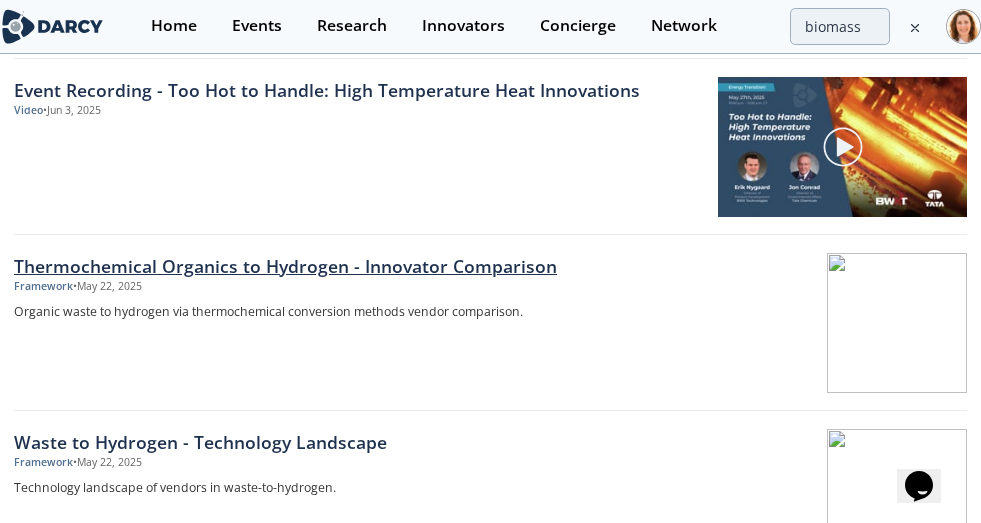 click on "Thermochemical Organics to Hydrogen - Innovator Comparison" at bounding box center (357, 266) 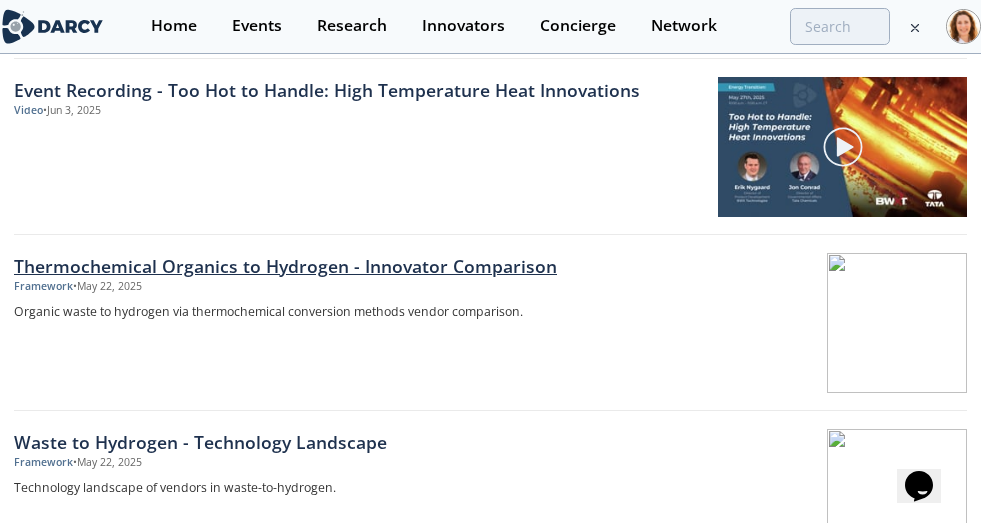 scroll, scrollTop: 0, scrollLeft: 0, axis: both 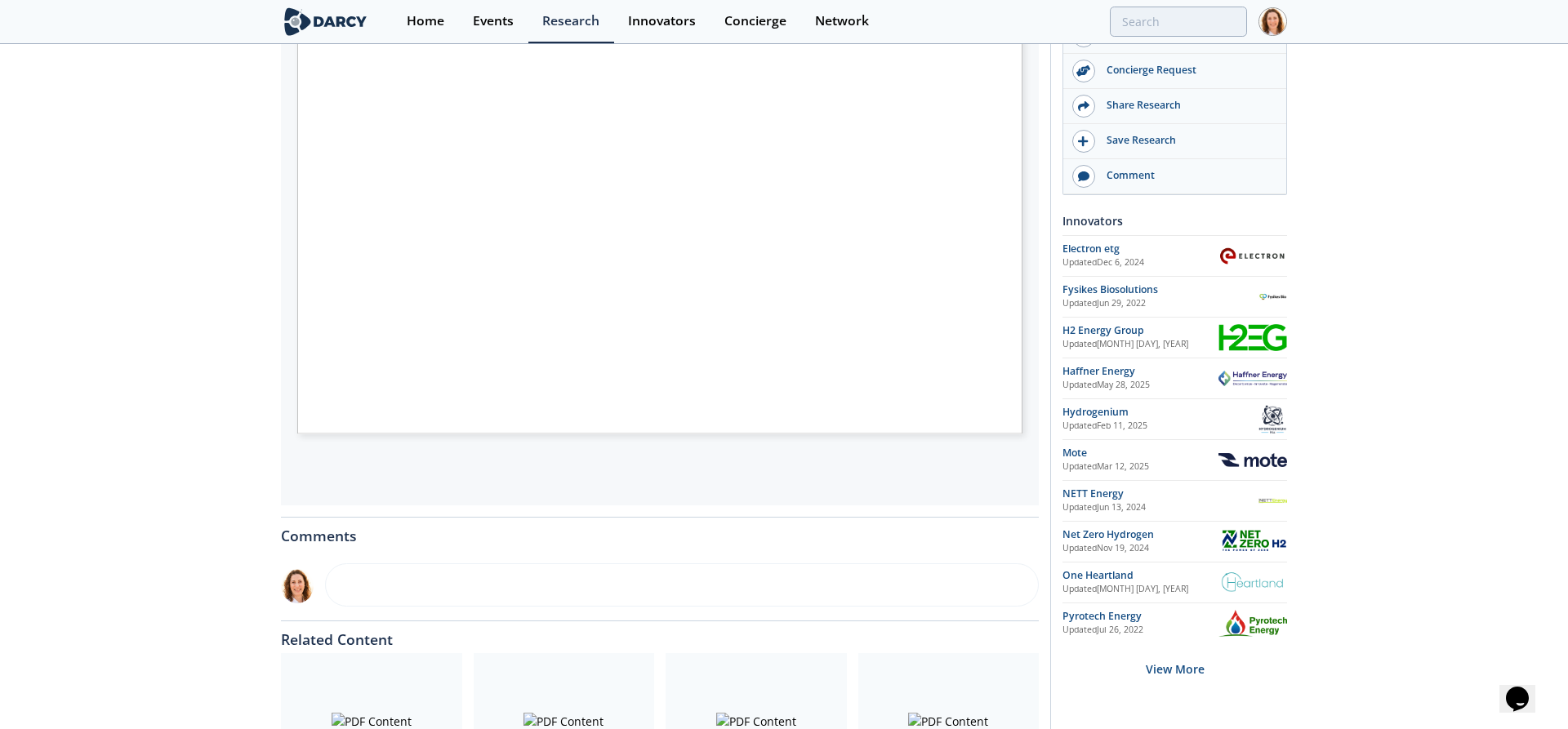 click at bounding box center (1056, 529) 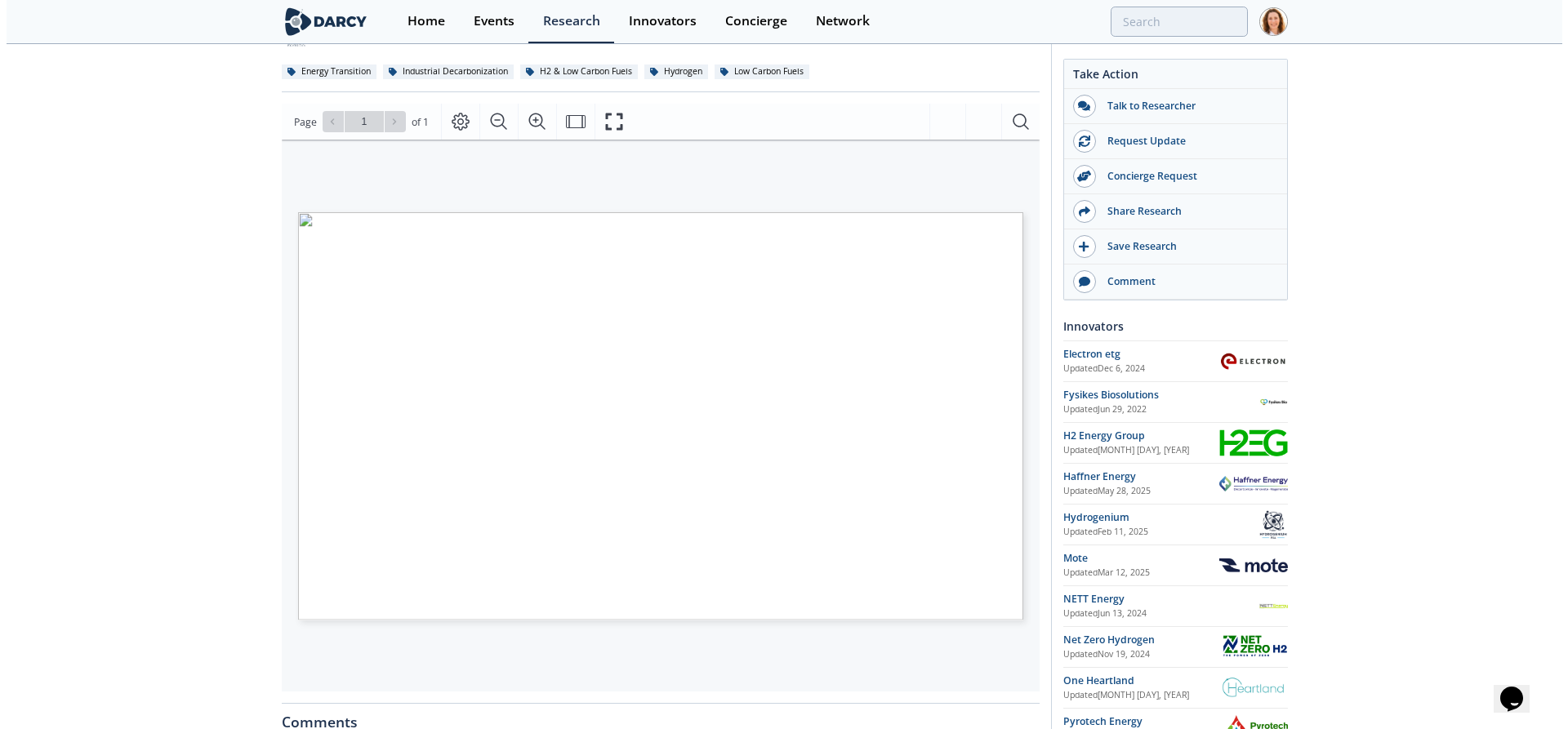 scroll, scrollTop: 82, scrollLeft: 0, axis: vertical 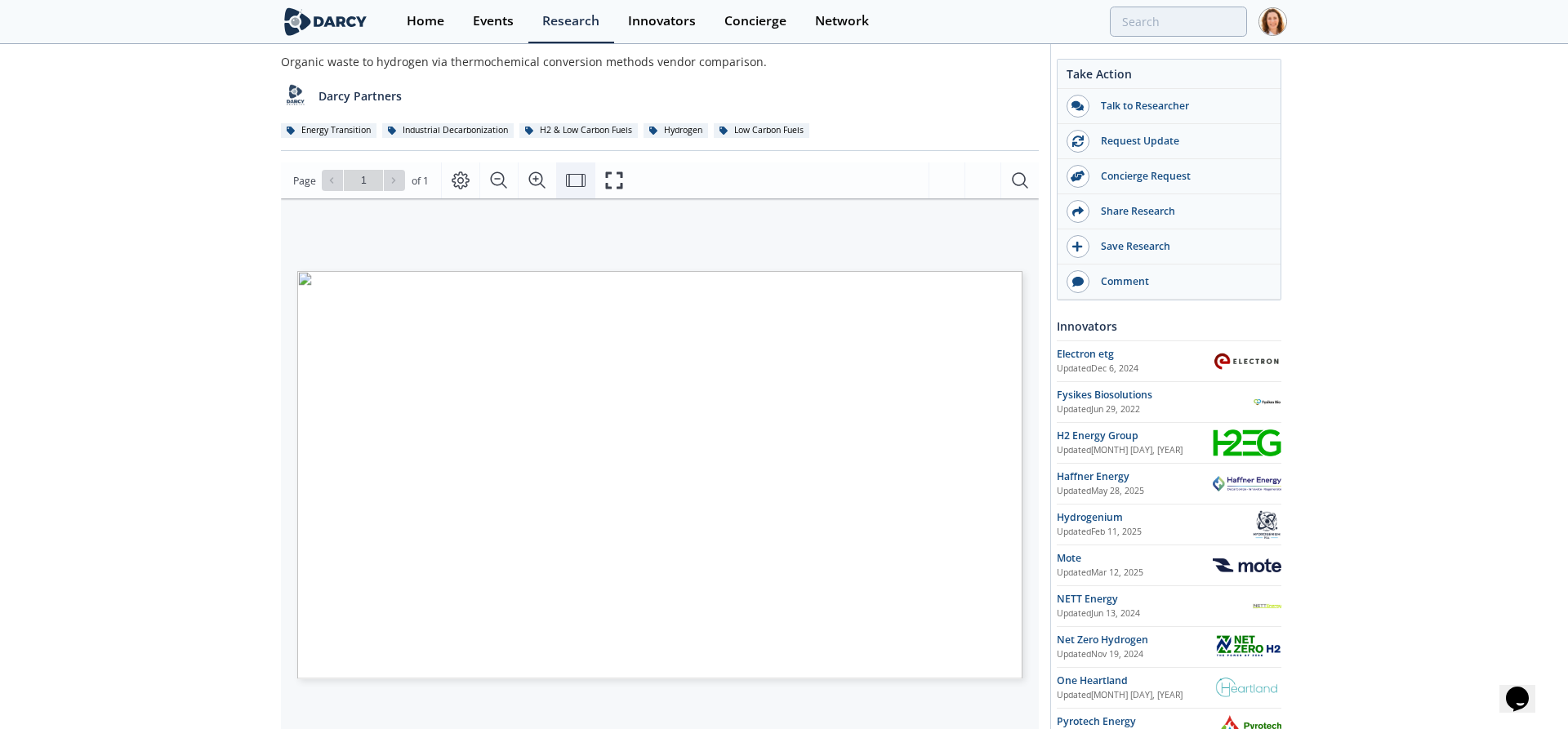 click 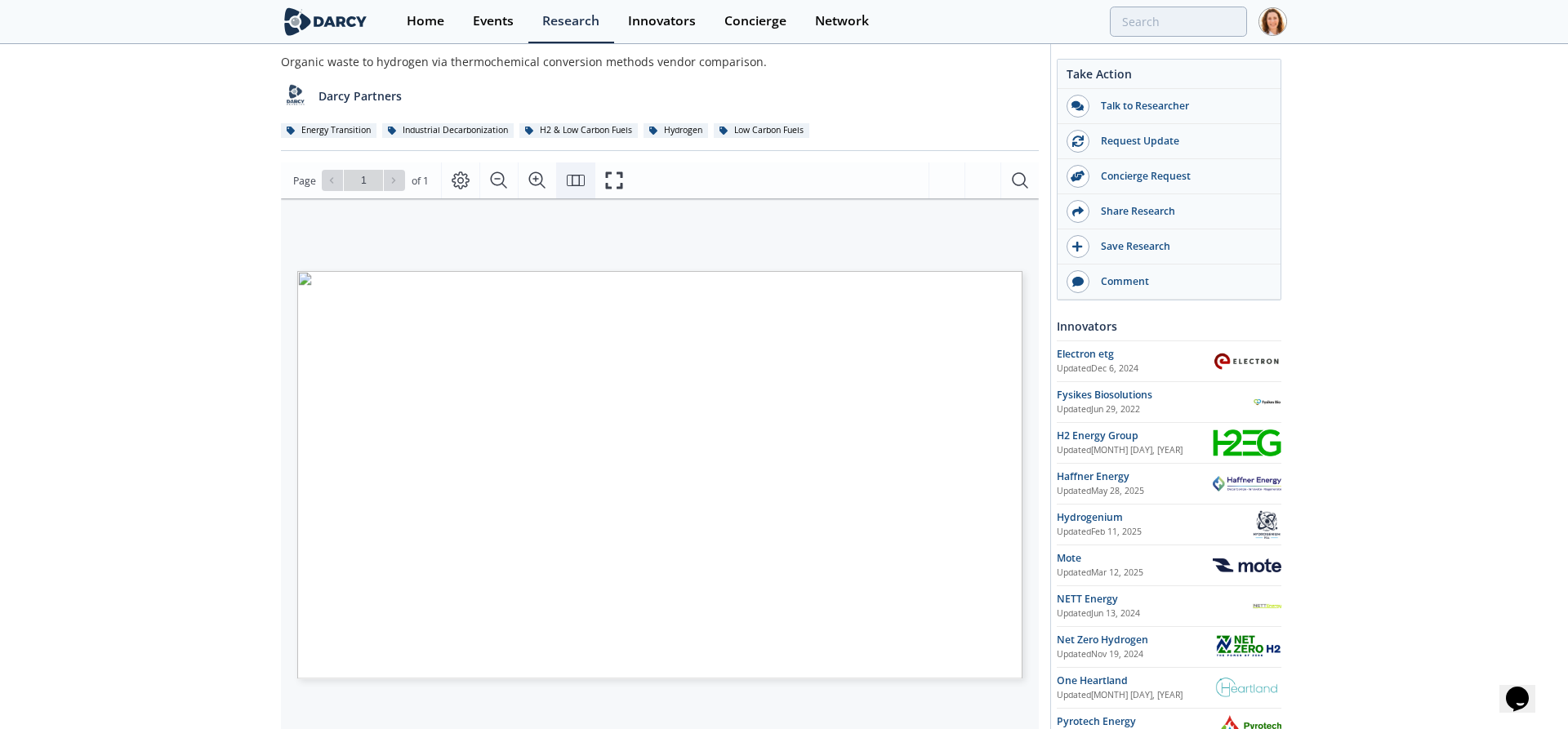 click 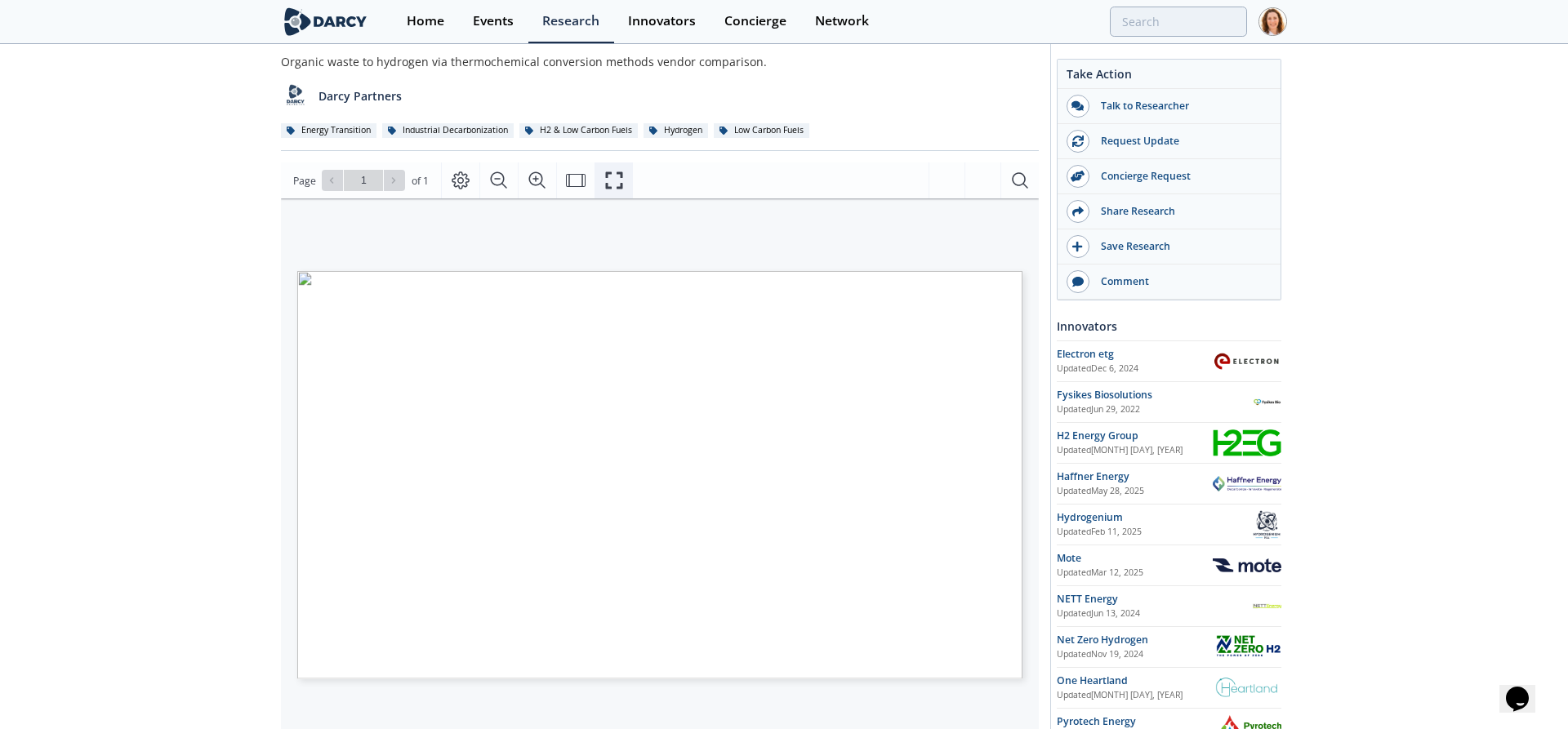 click 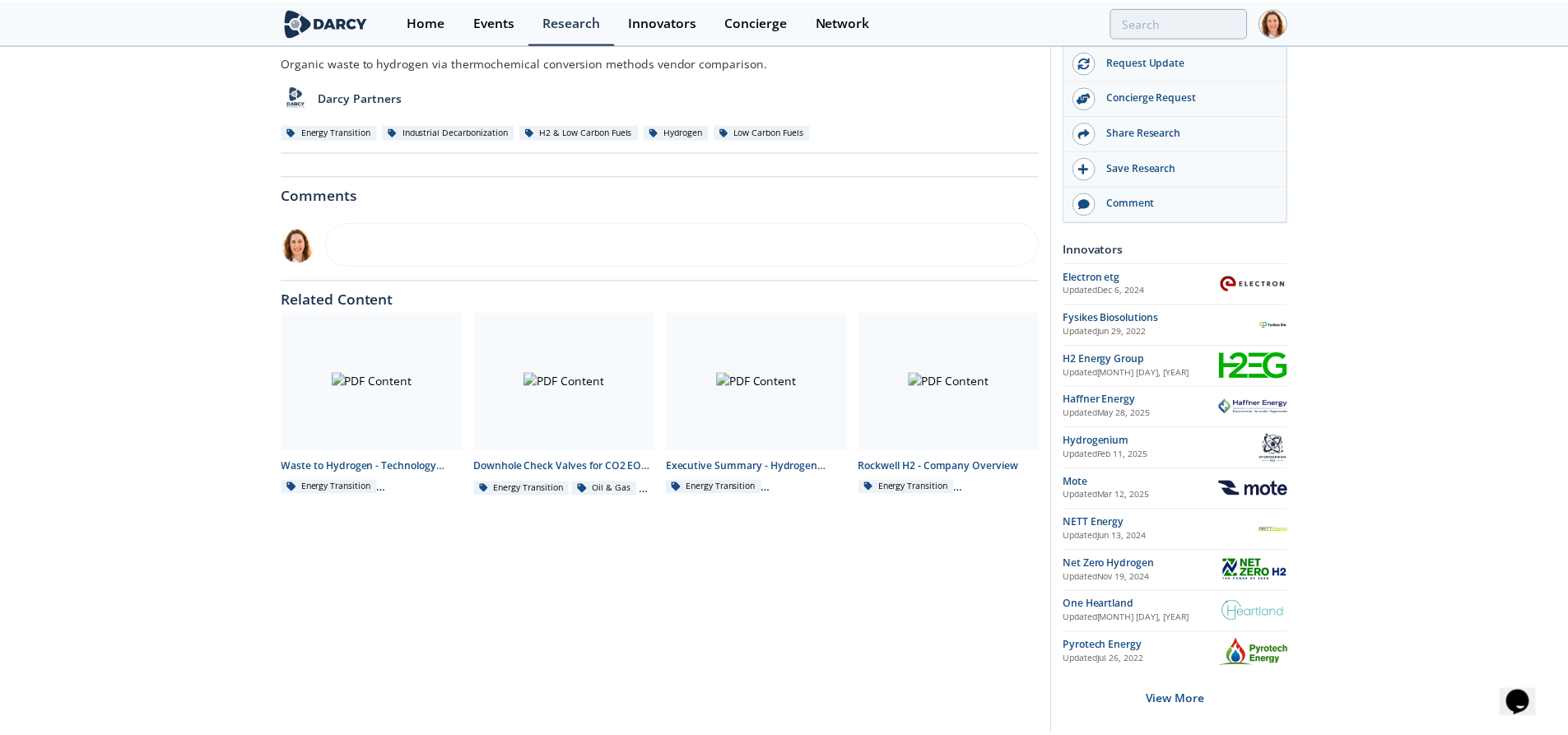 scroll, scrollTop: 0, scrollLeft: 0, axis: both 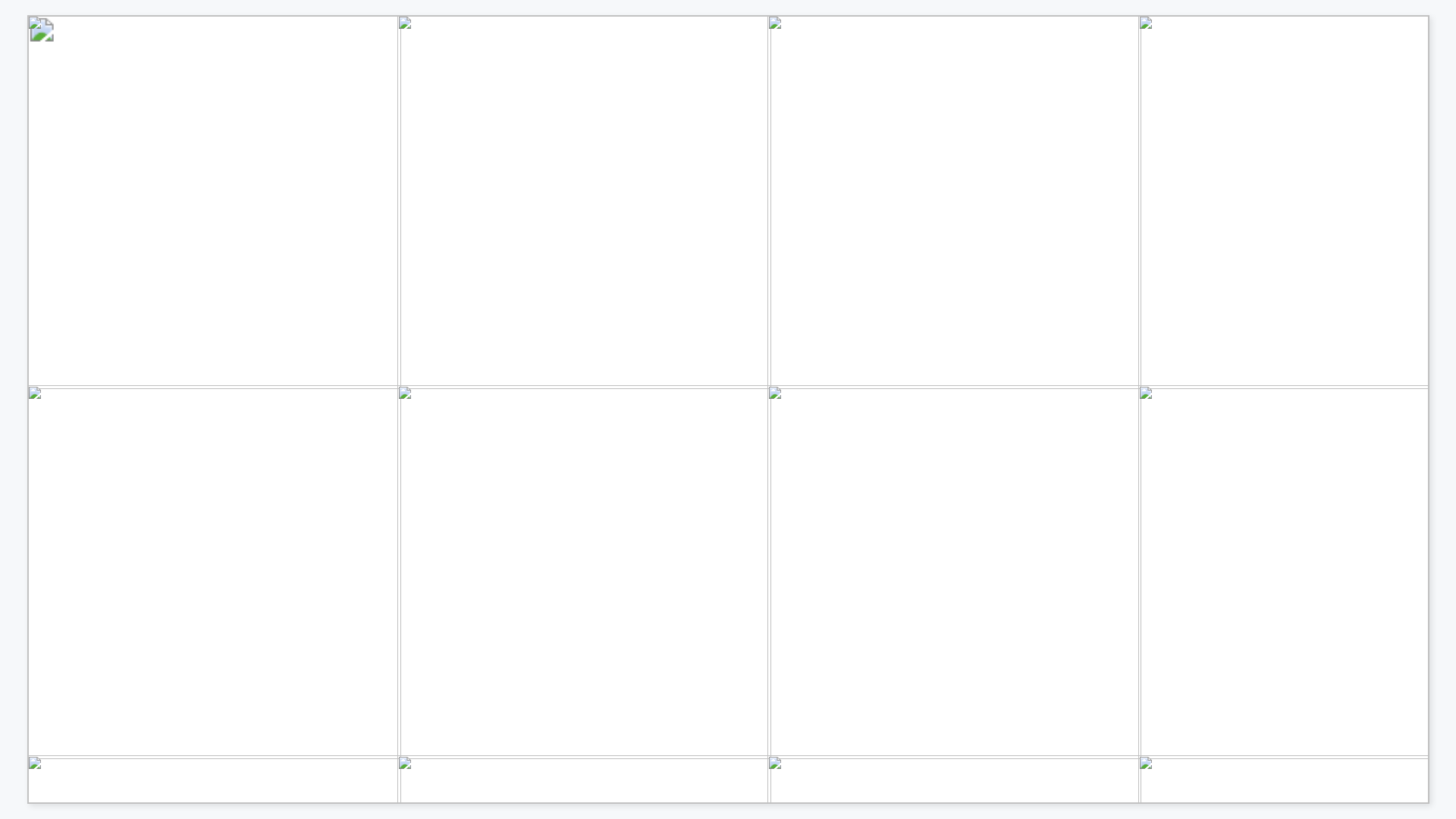 click at bounding box center [1489, 1257] 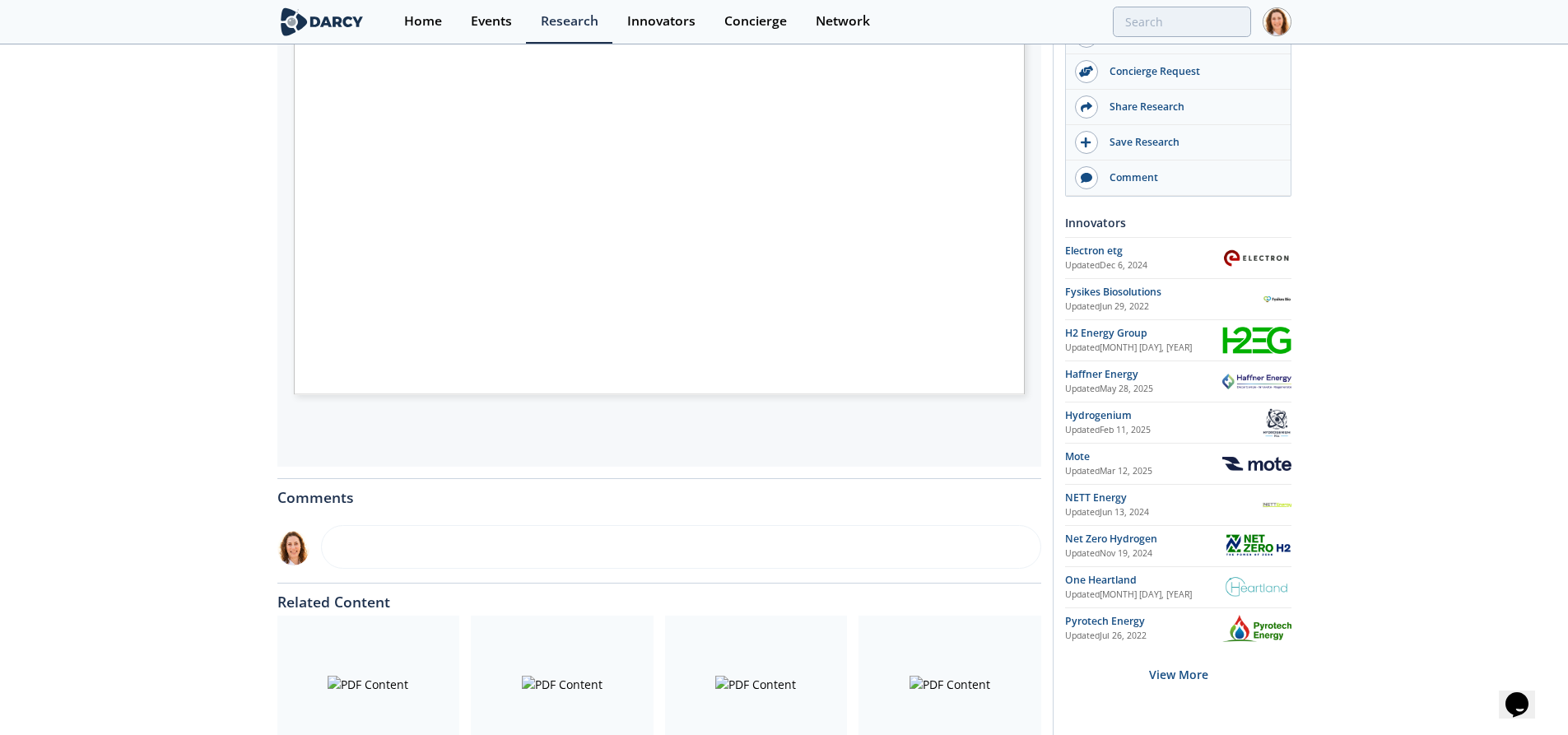 scroll, scrollTop: 373, scrollLeft: 0, axis: vertical 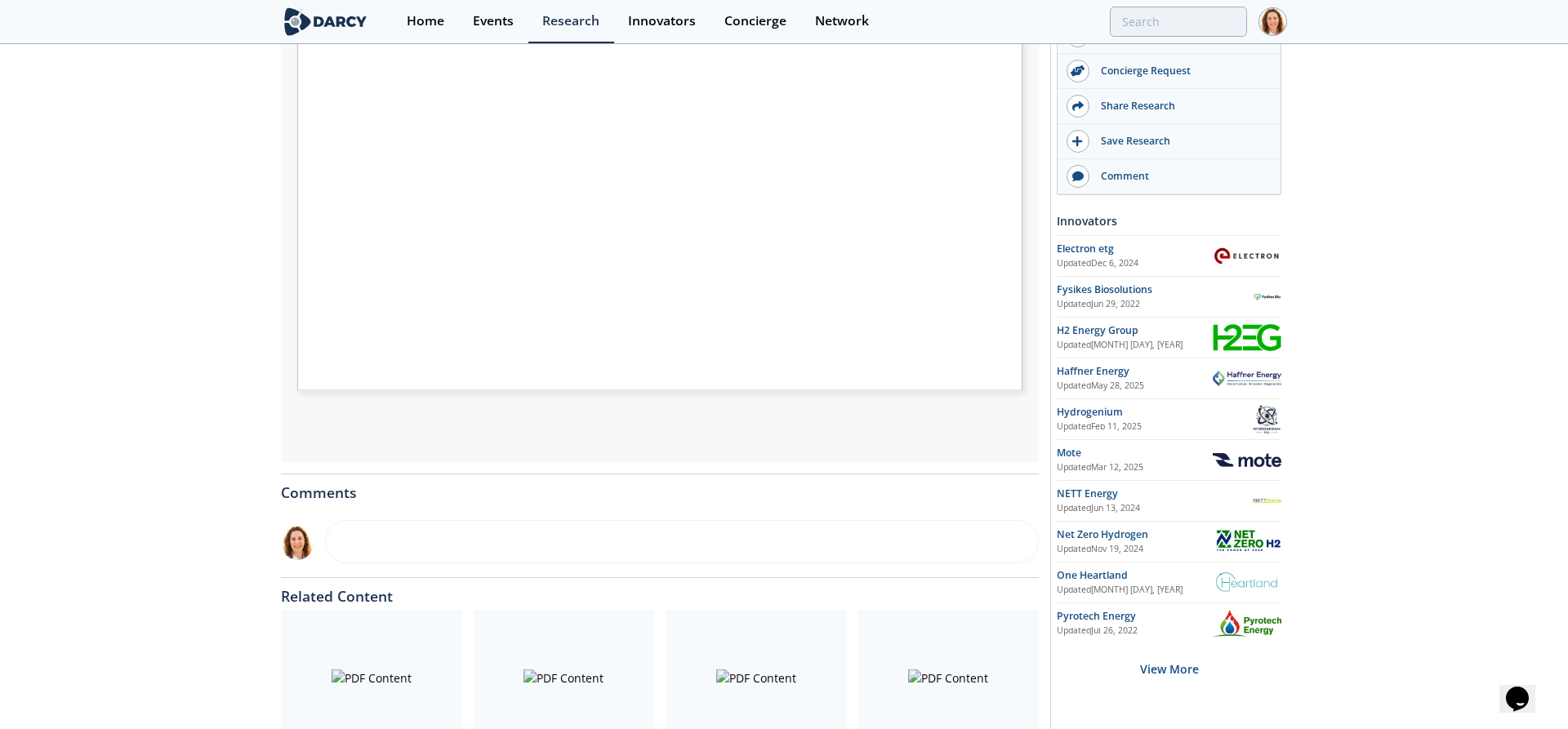 click at bounding box center (1054, 554) 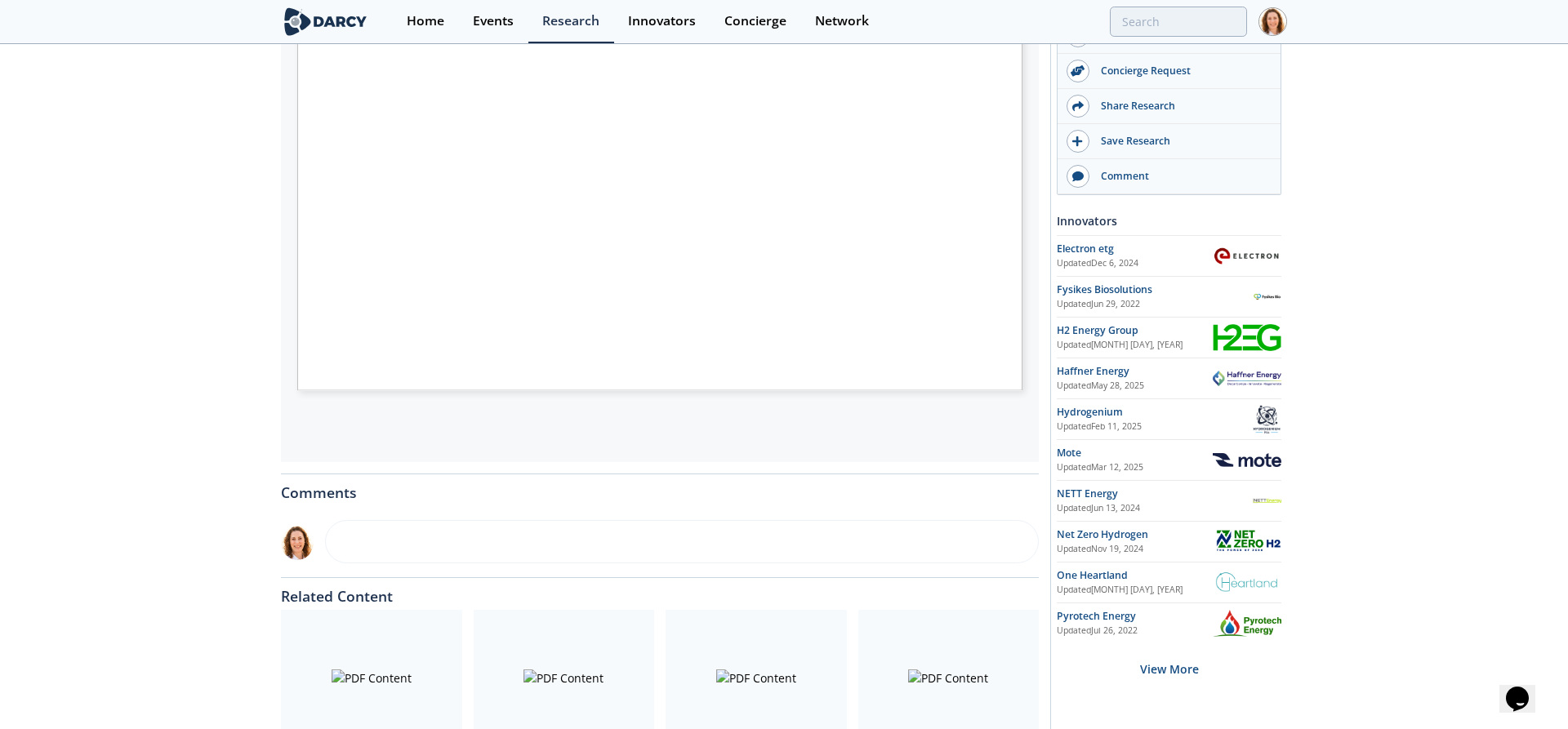 click at bounding box center (1054, 554) 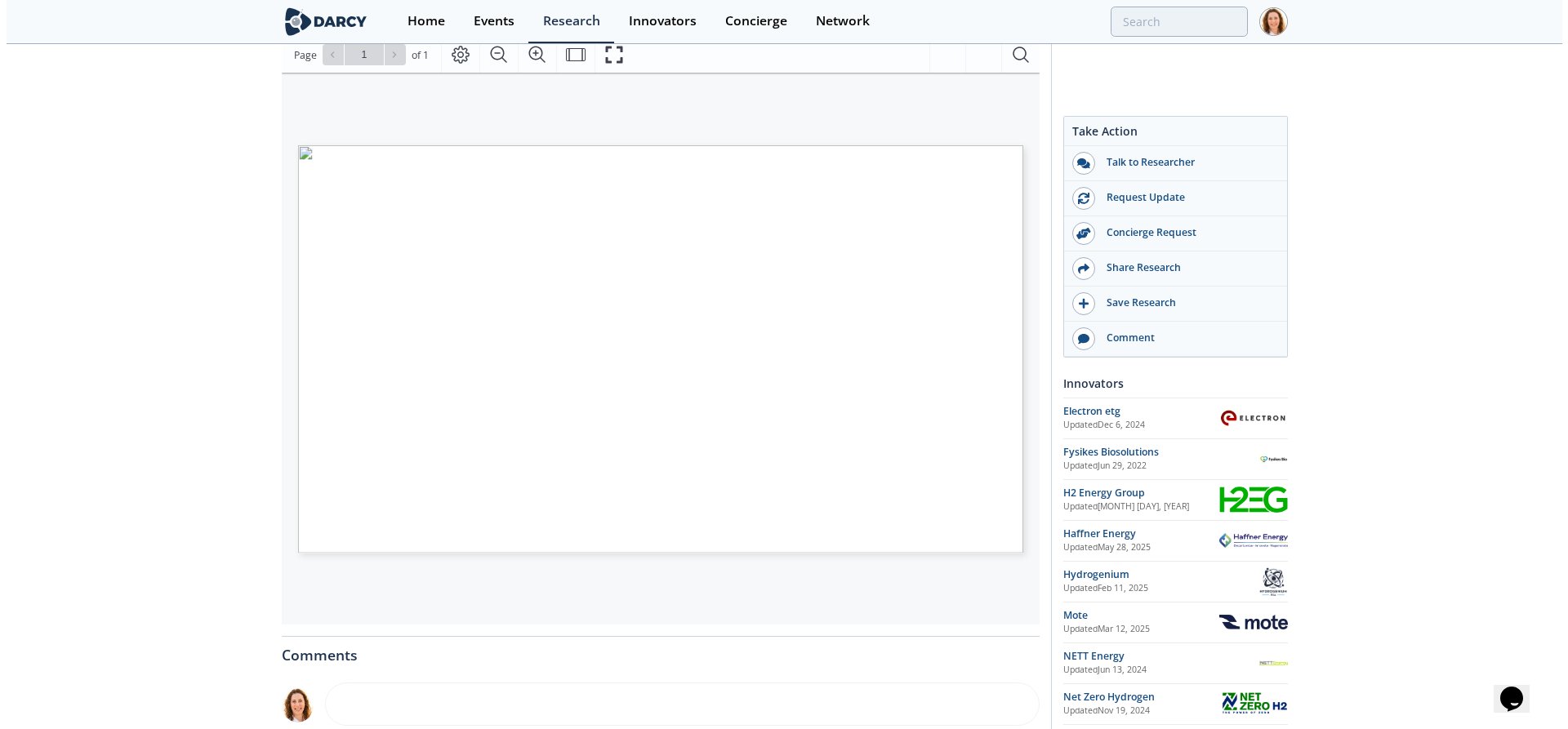 scroll, scrollTop: 207, scrollLeft: 0, axis: vertical 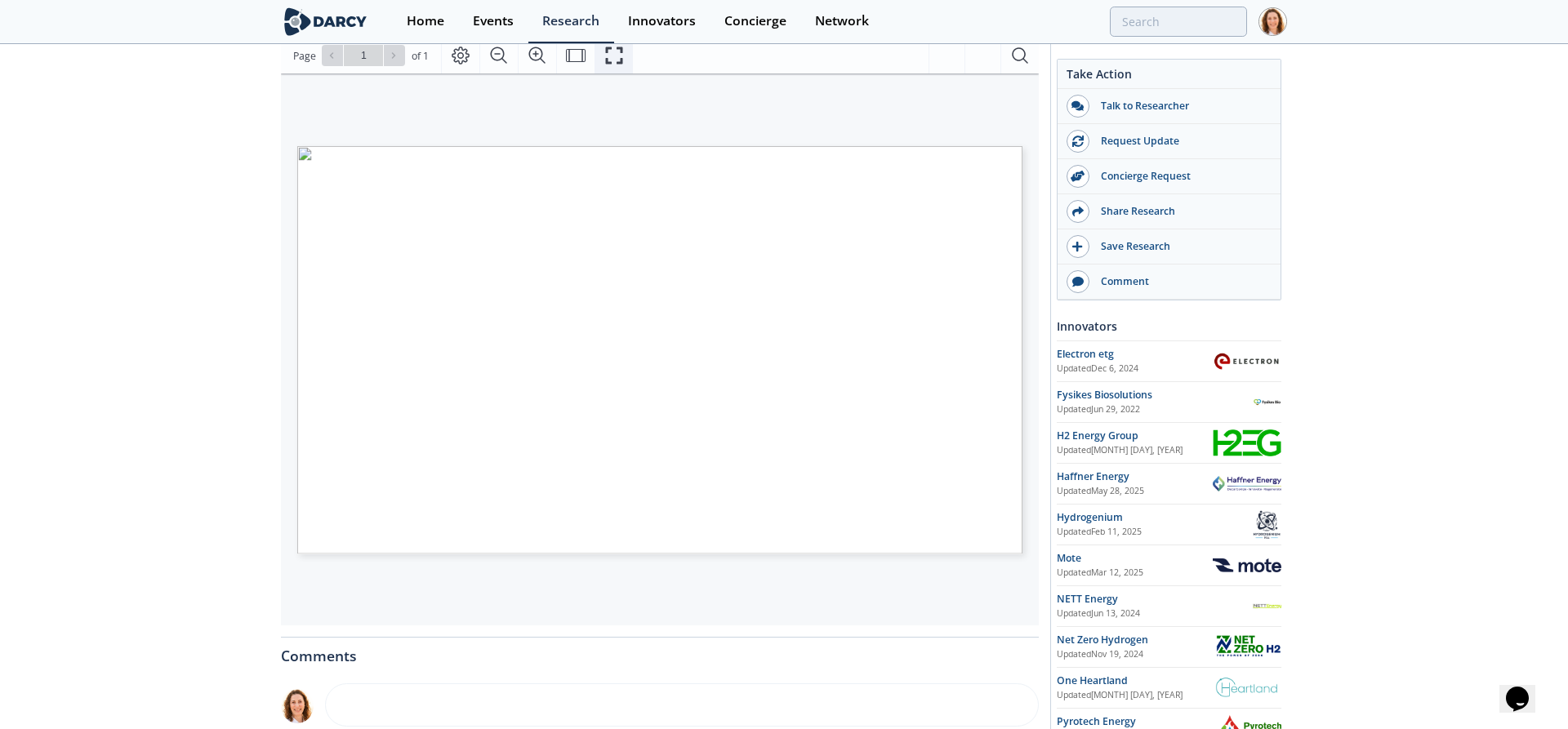 click 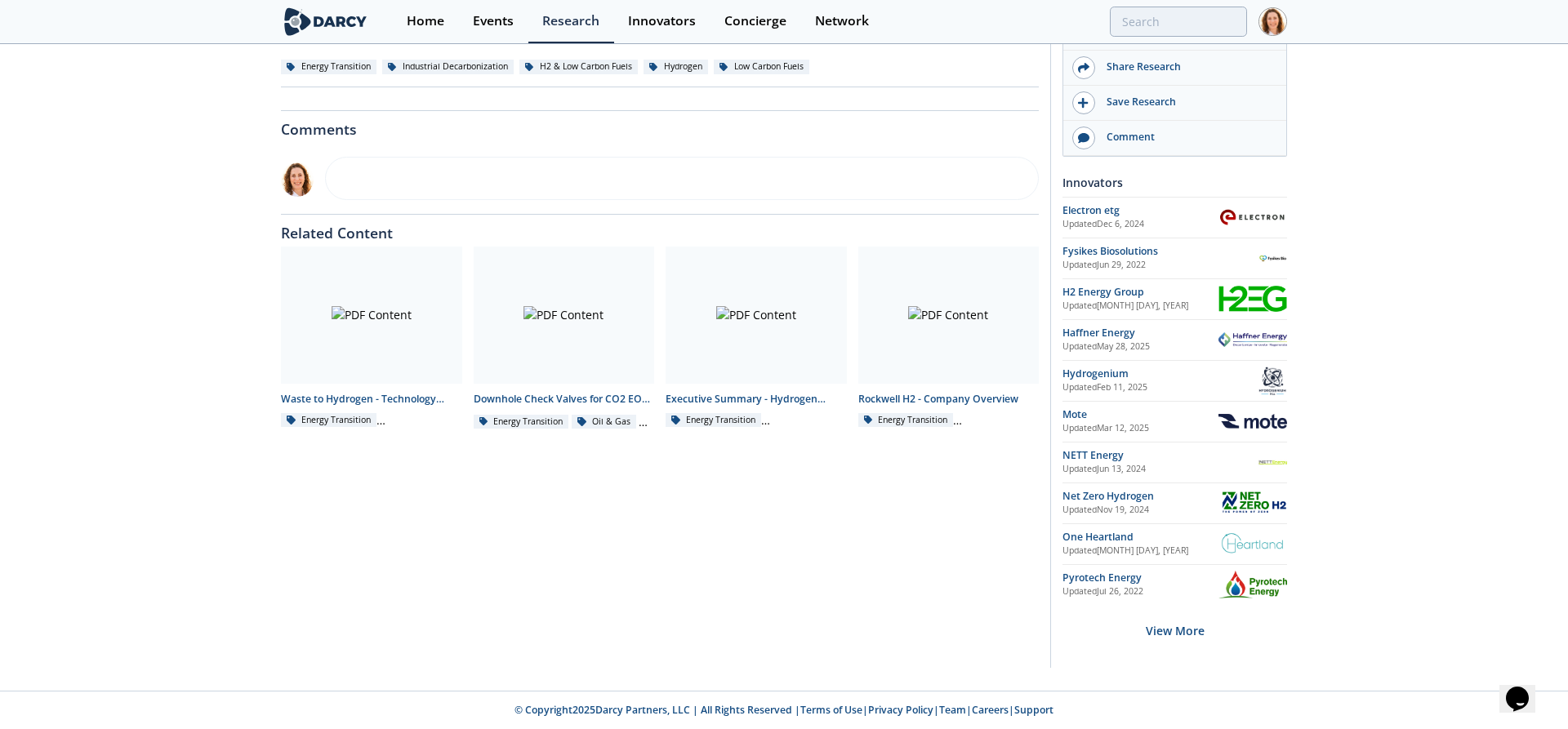 scroll, scrollTop: 0, scrollLeft: 0, axis: both 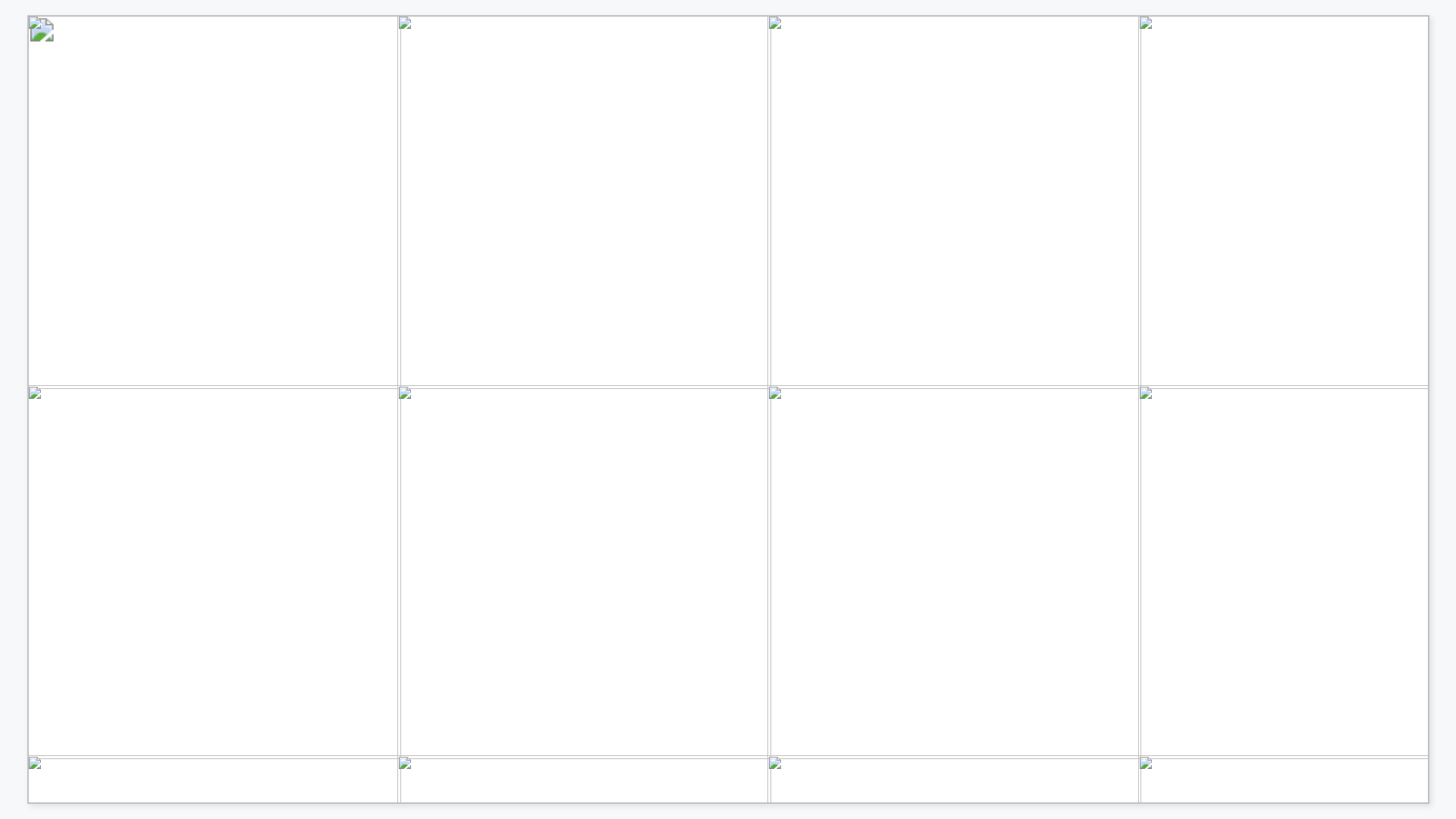 click at bounding box center [1489, 1257] 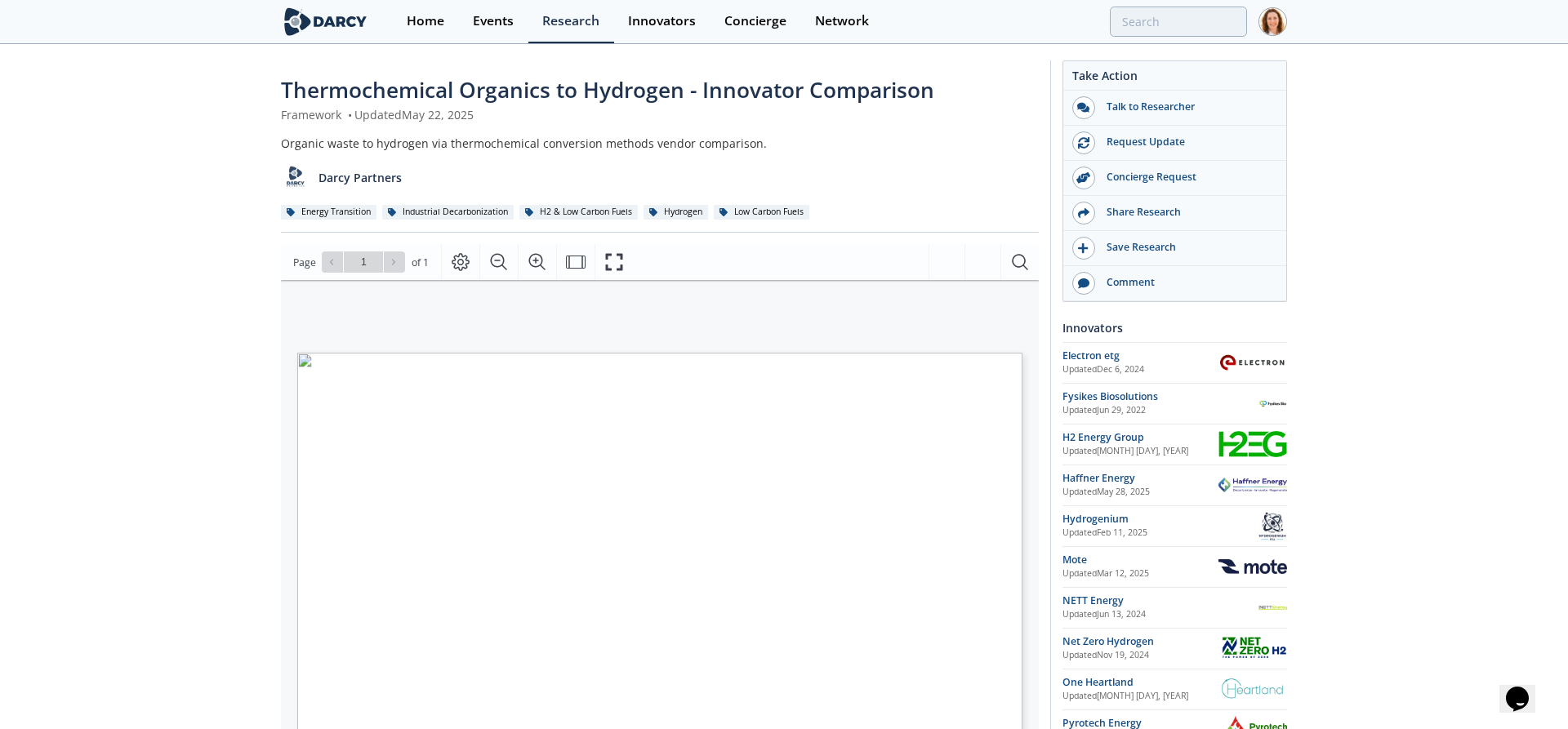 click at bounding box center (1067, 899) 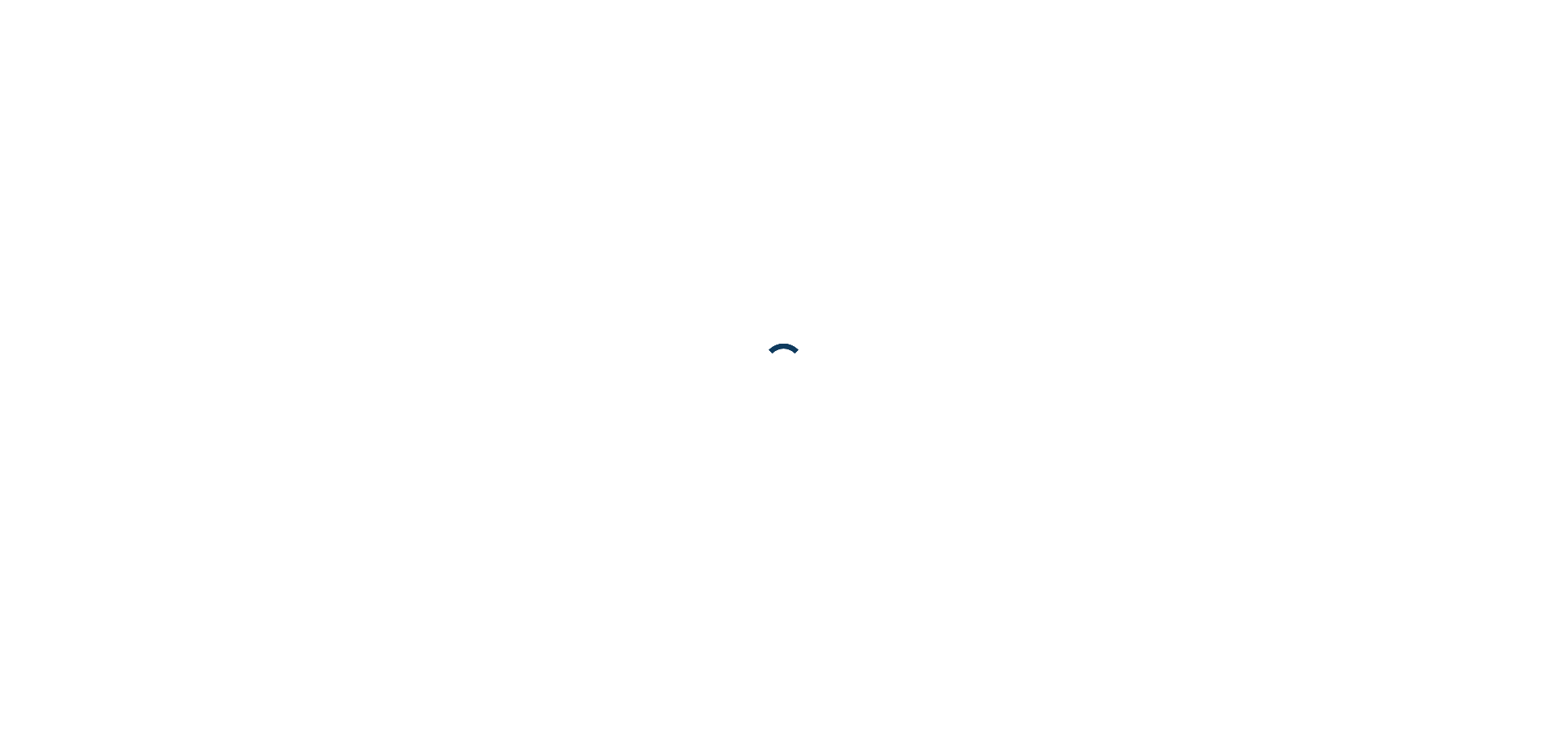 scroll, scrollTop: 0, scrollLeft: 0, axis: both 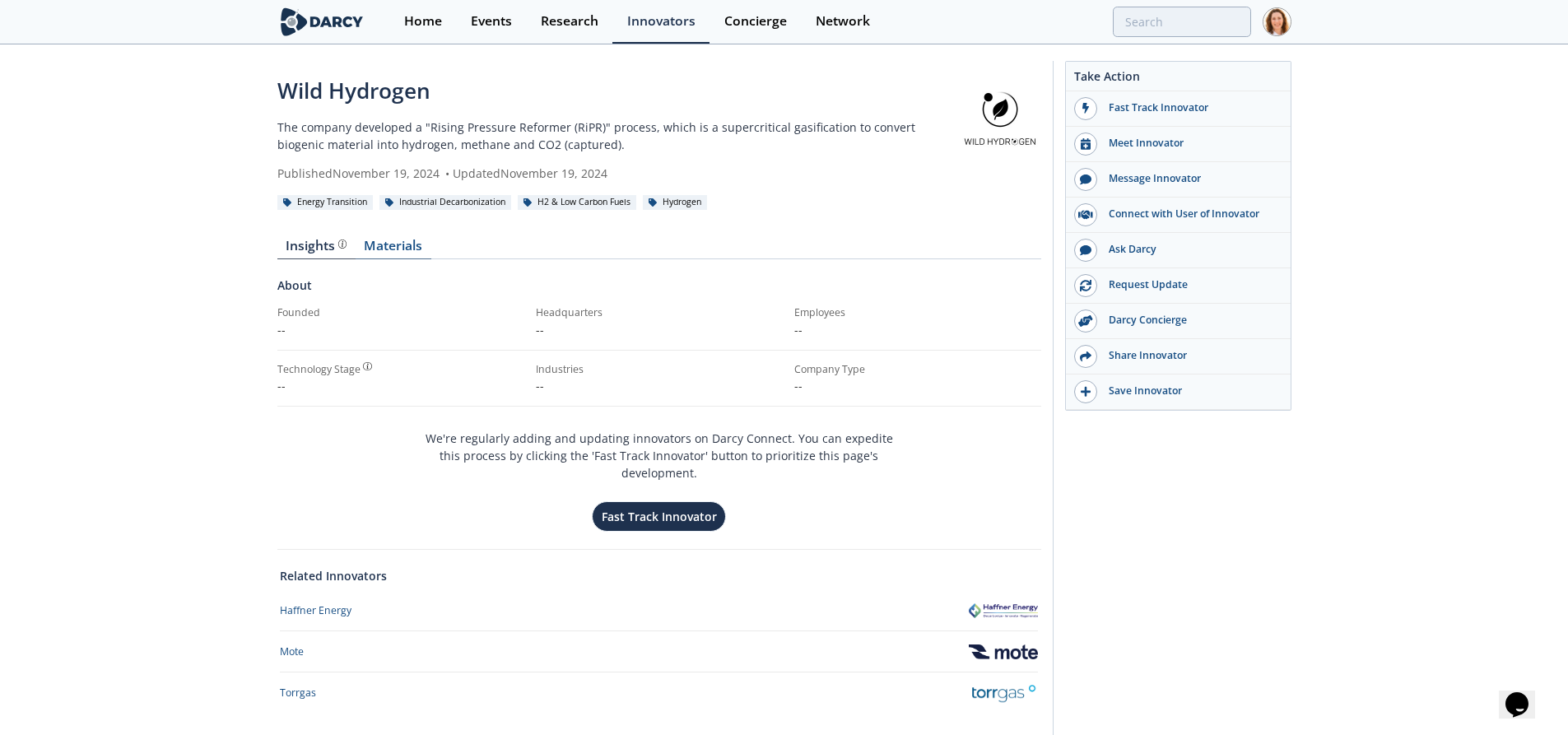 click on "Materials" at bounding box center (393, 249) 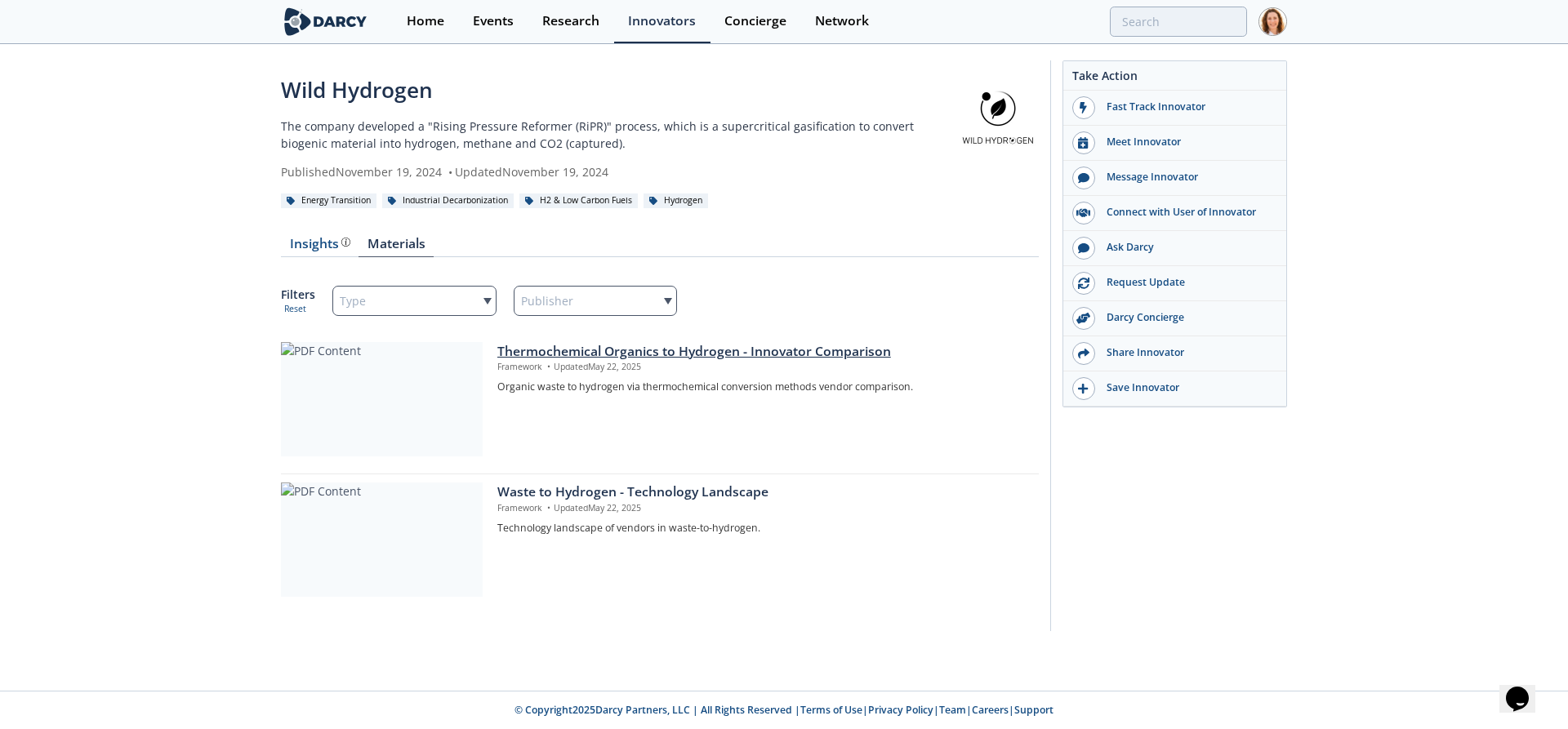 click at bounding box center [381, 399] 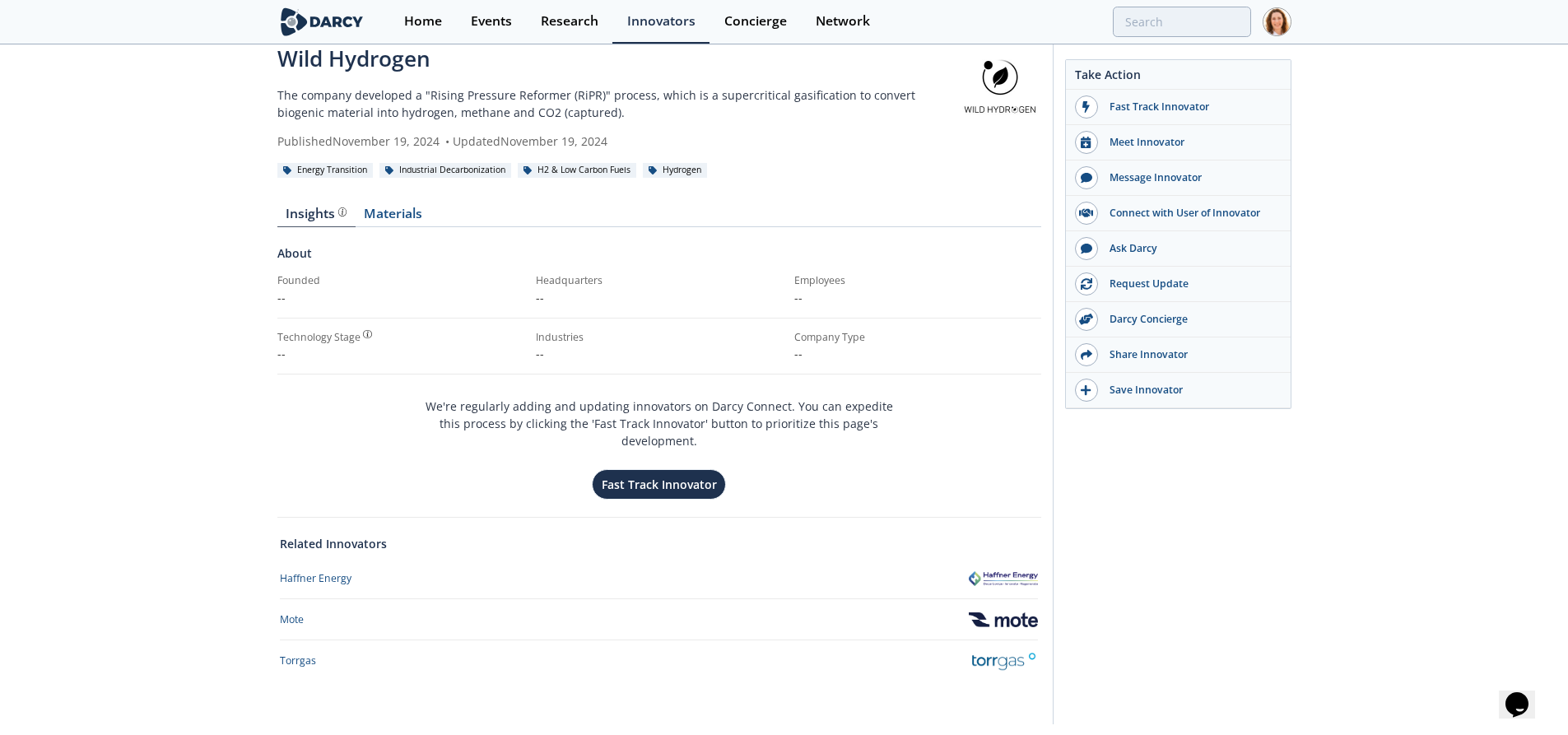 scroll, scrollTop: 0, scrollLeft: 0, axis: both 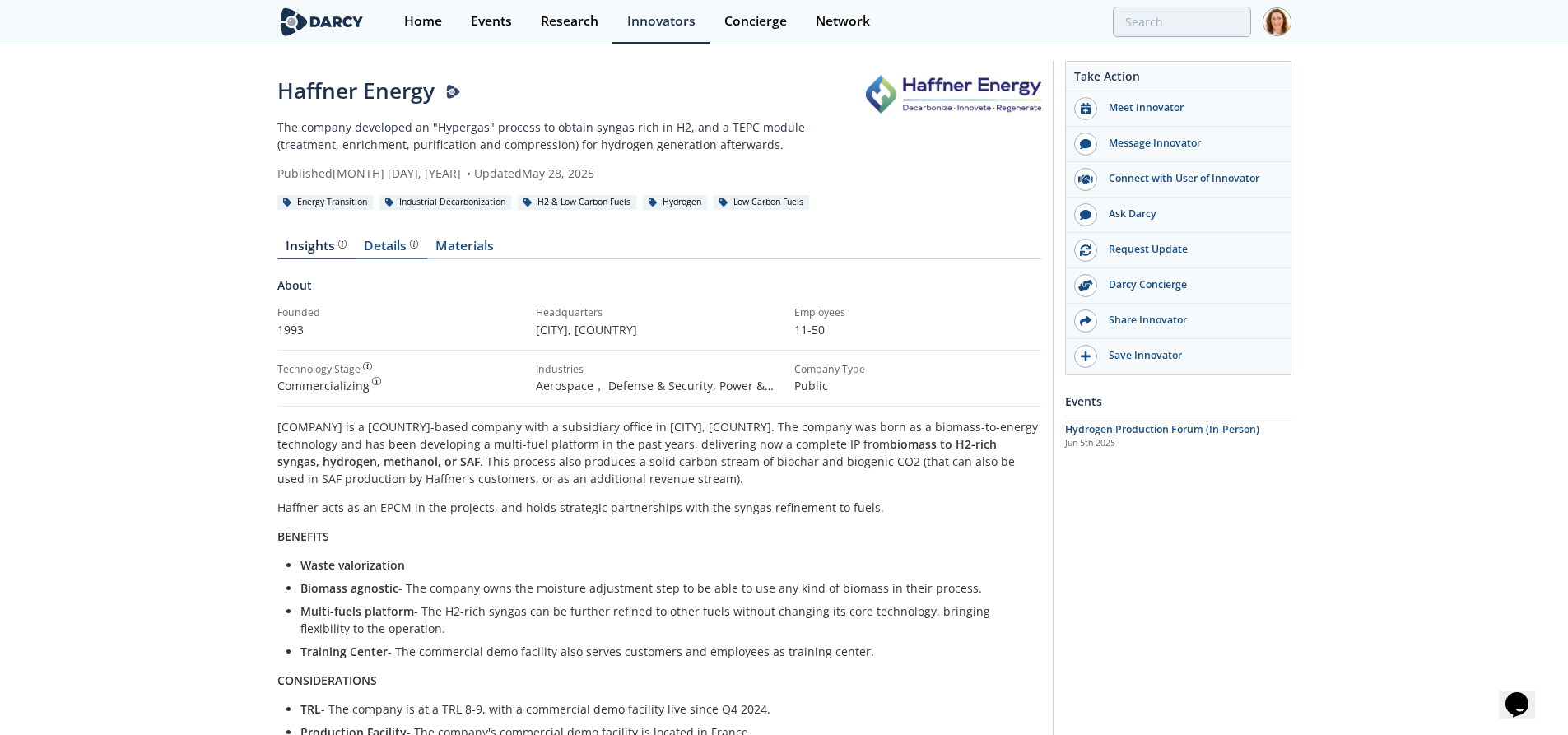 click on "Details" at bounding box center [391, 246] 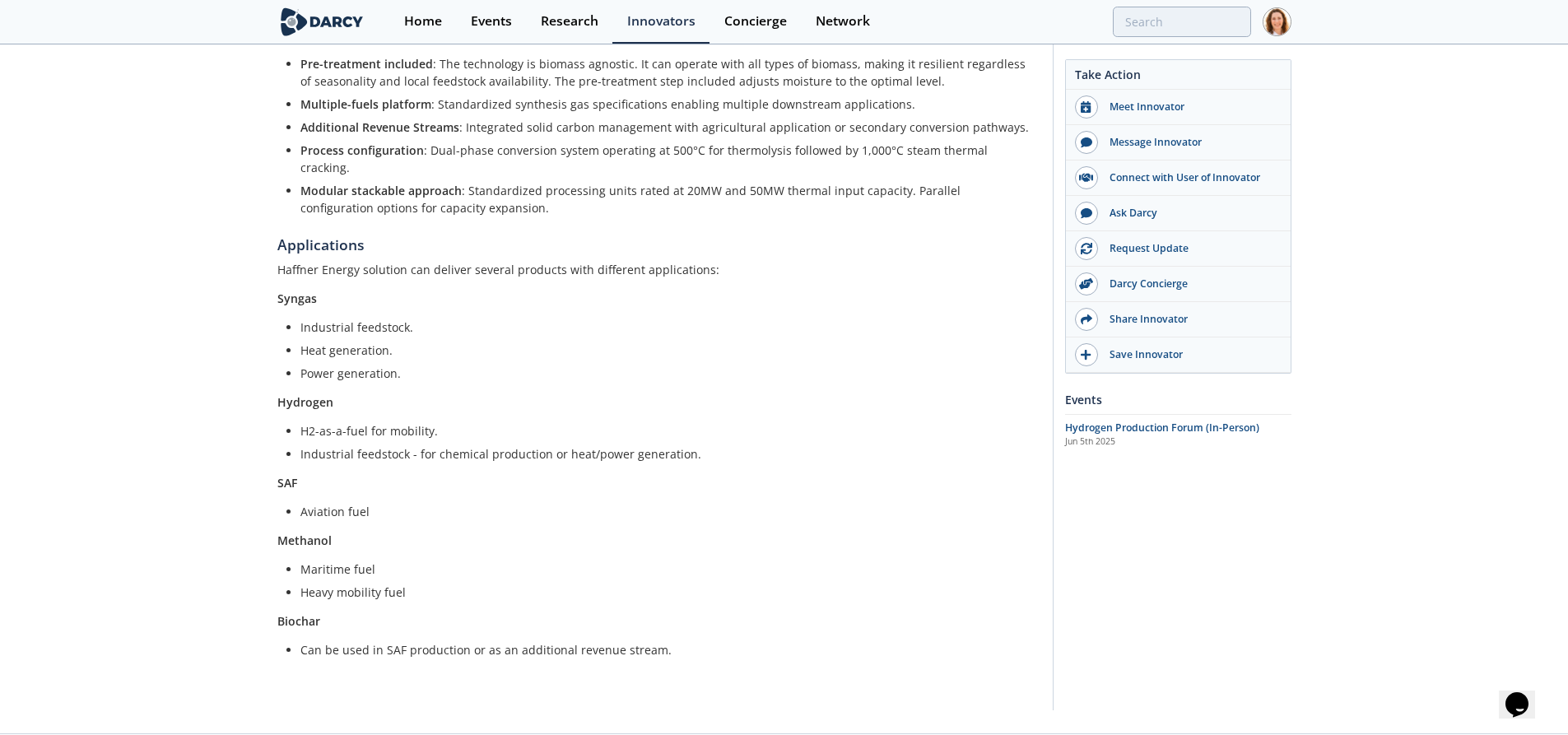 scroll, scrollTop: 870, scrollLeft: 0, axis: vertical 